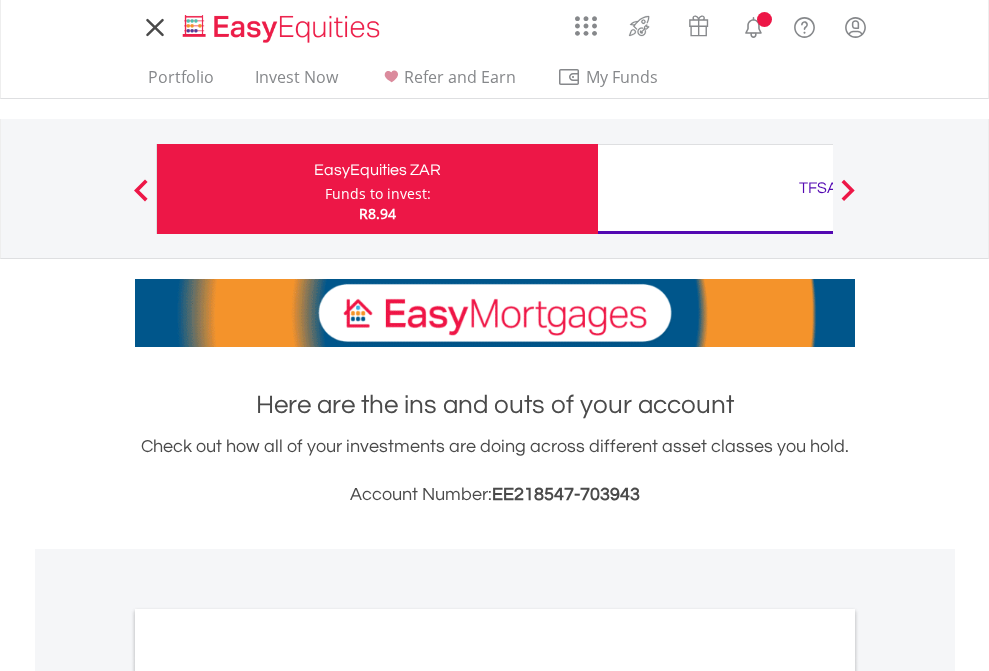 scroll, scrollTop: 0, scrollLeft: 0, axis: both 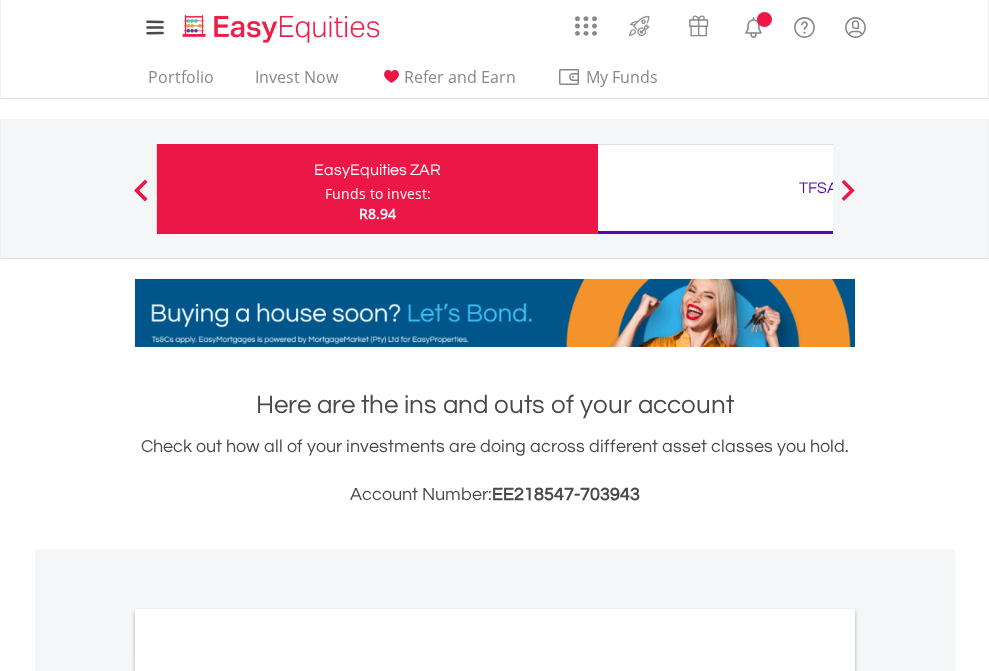 click on "Funds to invest:" at bounding box center [378, 194] 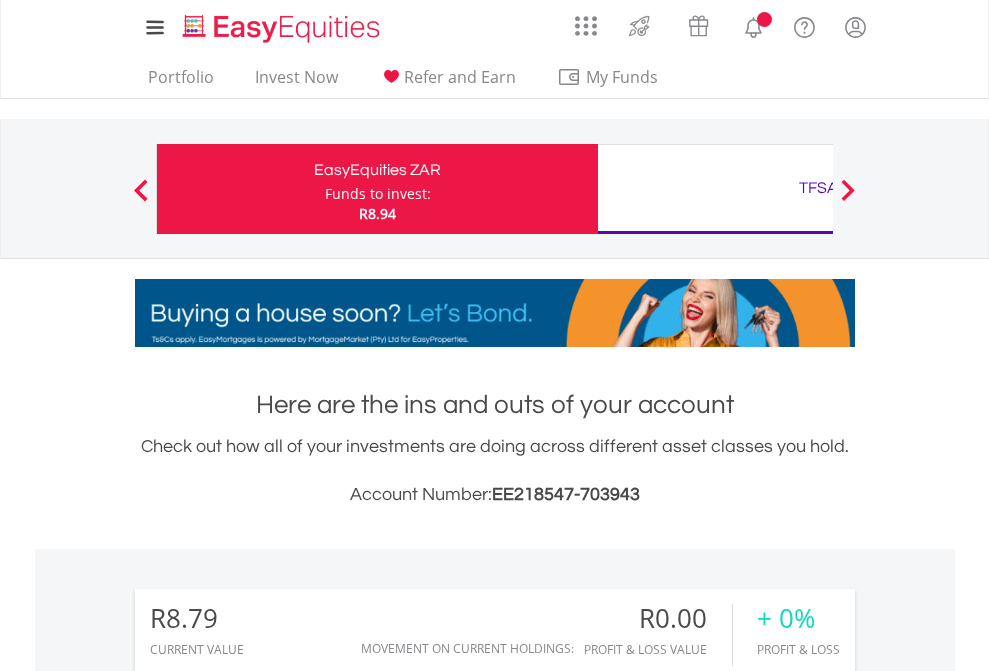 scroll, scrollTop: 999808, scrollLeft: 999687, axis: both 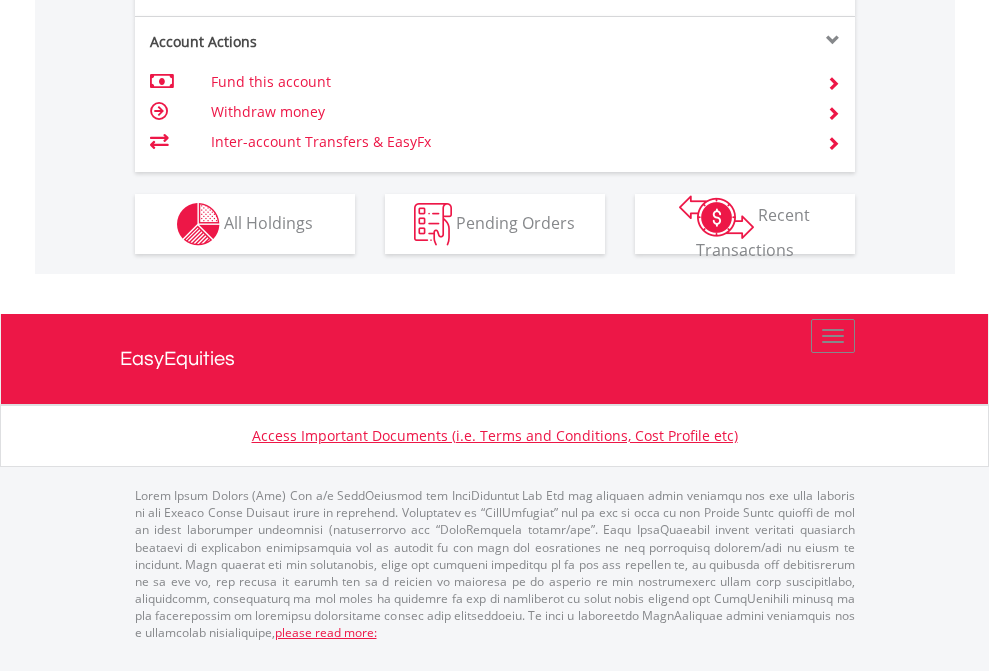 click on "Investment types" at bounding box center [706, -337] 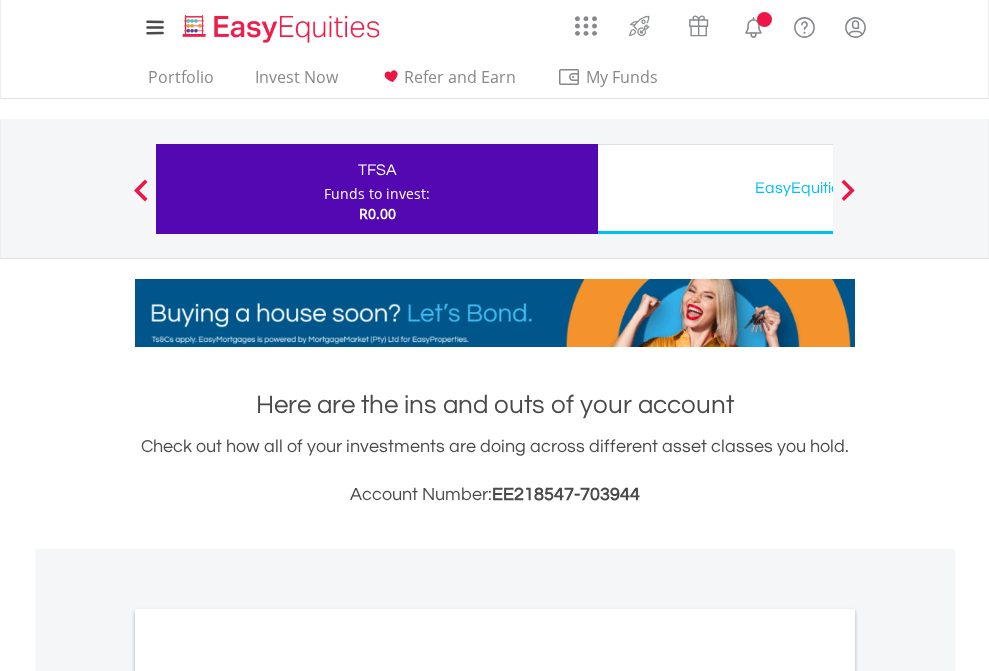 scroll, scrollTop: 0, scrollLeft: 0, axis: both 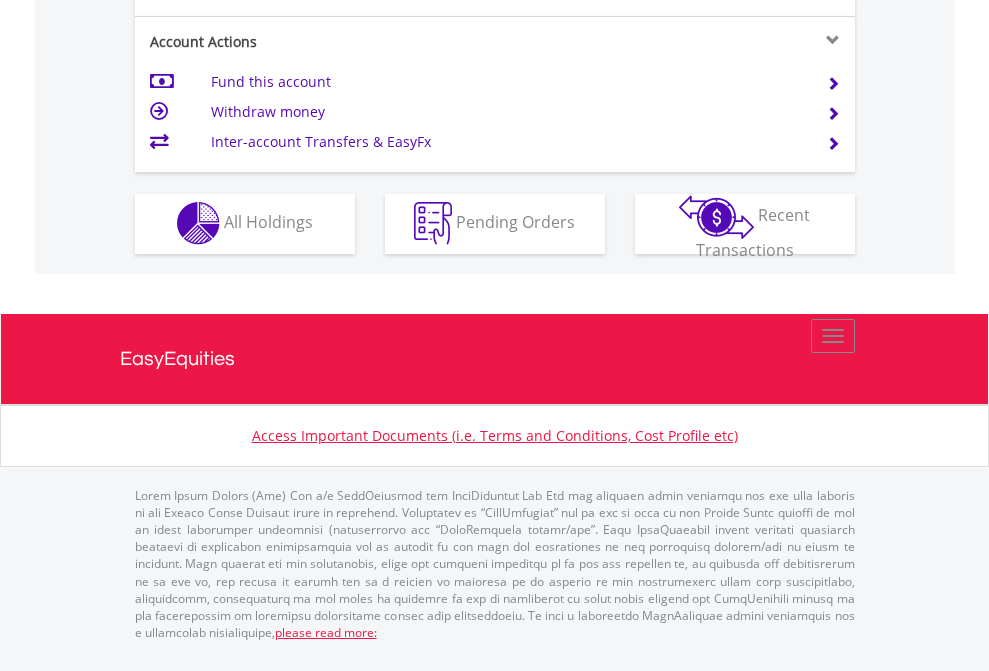 click on "Investment types" at bounding box center [706, -353] 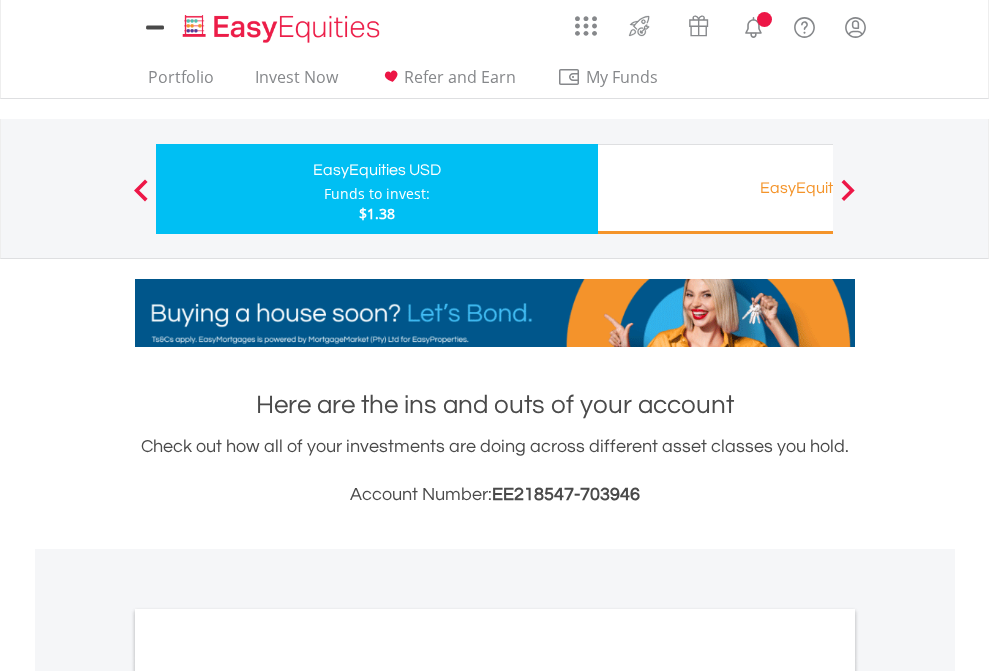scroll, scrollTop: 0, scrollLeft: 0, axis: both 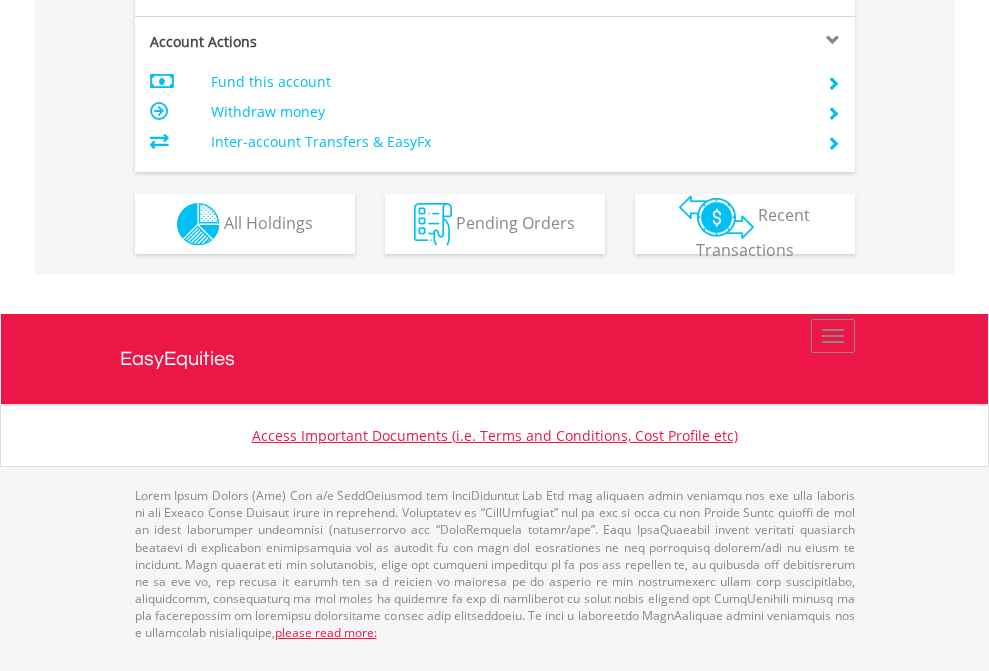 click on "Investment types" at bounding box center (706, -337) 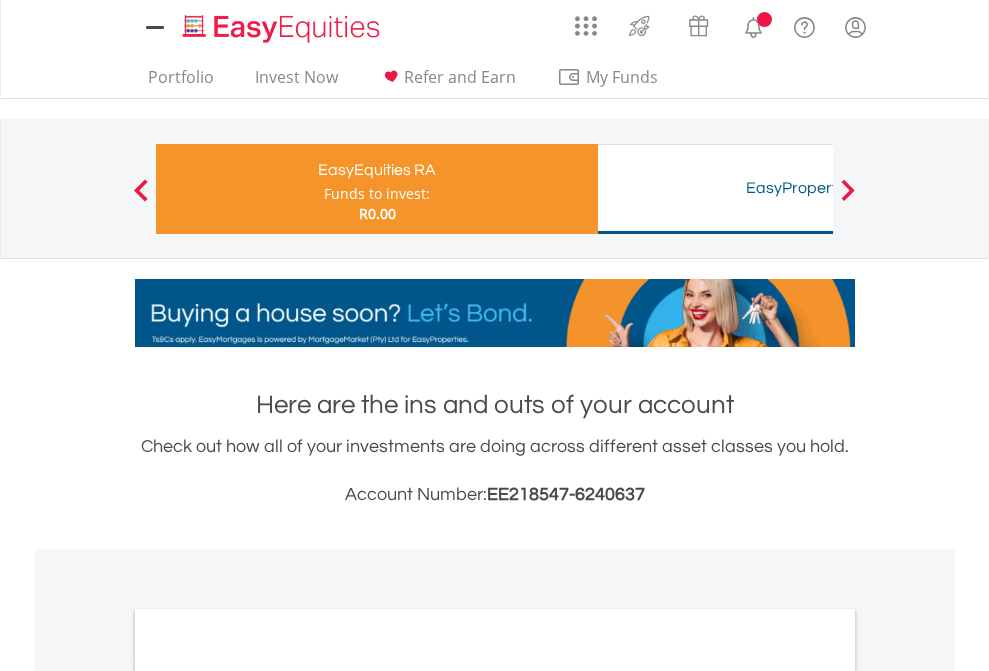 scroll, scrollTop: 0, scrollLeft: 0, axis: both 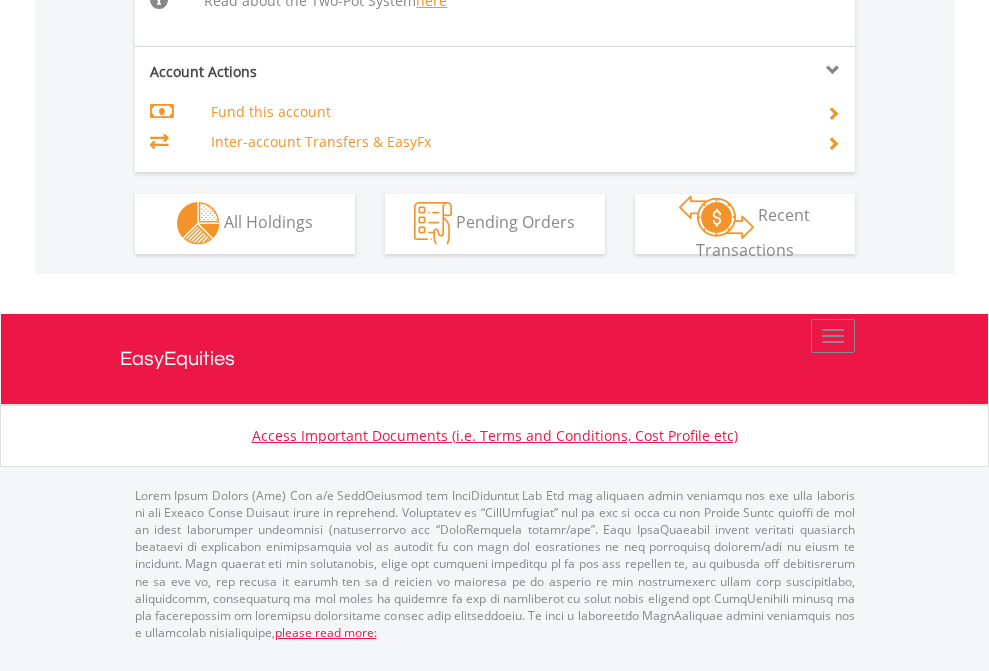click on "Investment types" at bounding box center [706, -534] 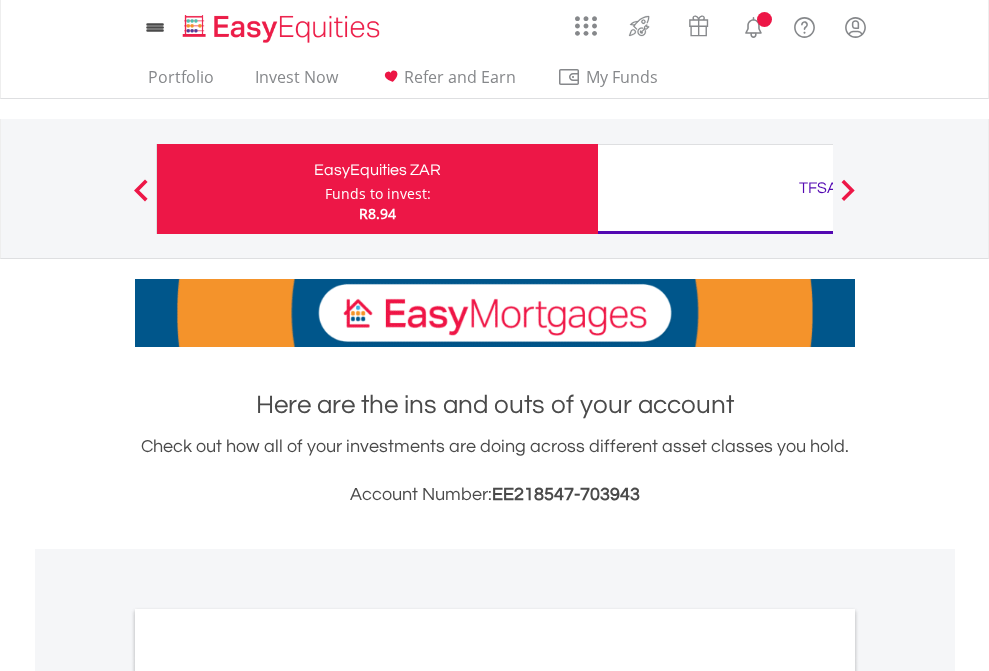scroll, scrollTop: 0, scrollLeft: 0, axis: both 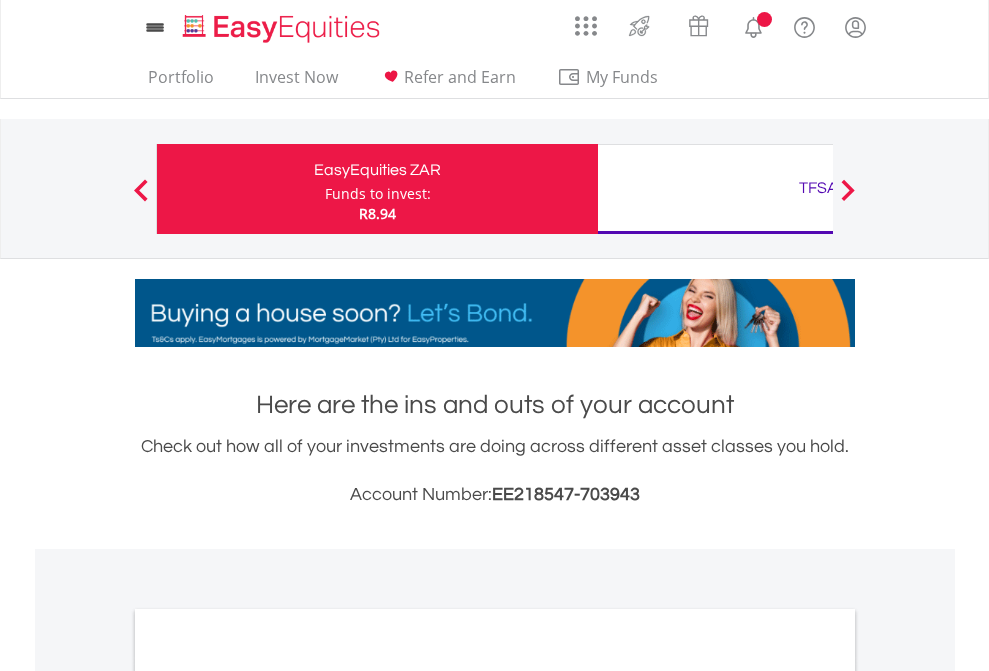 click on "All Holdings" at bounding box center [268, 1096] 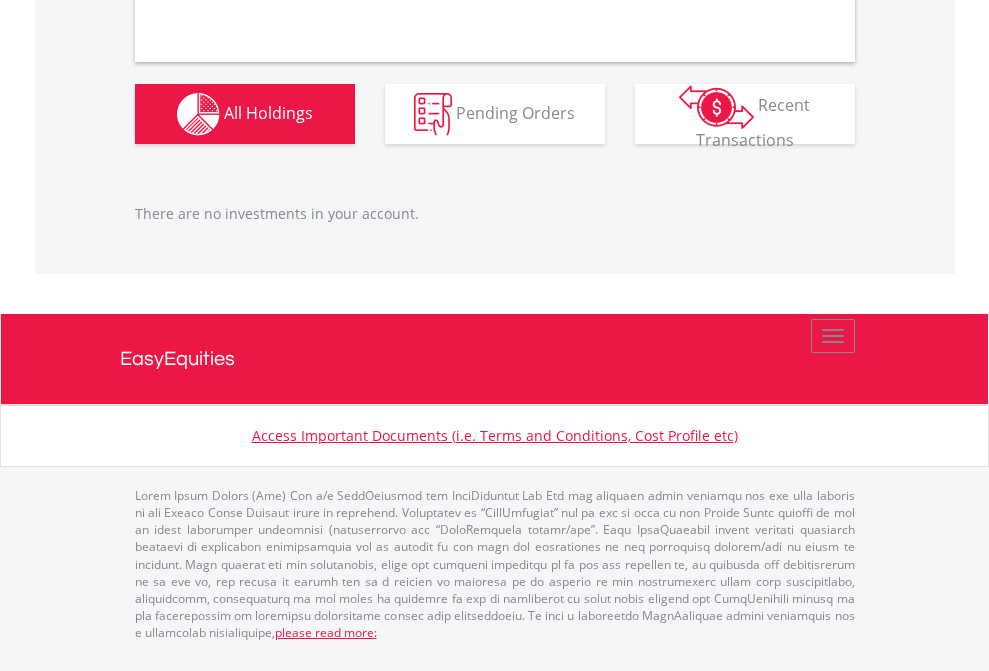 scroll, scrollTop: 1987, scrollLeft: 0, axis: vertical 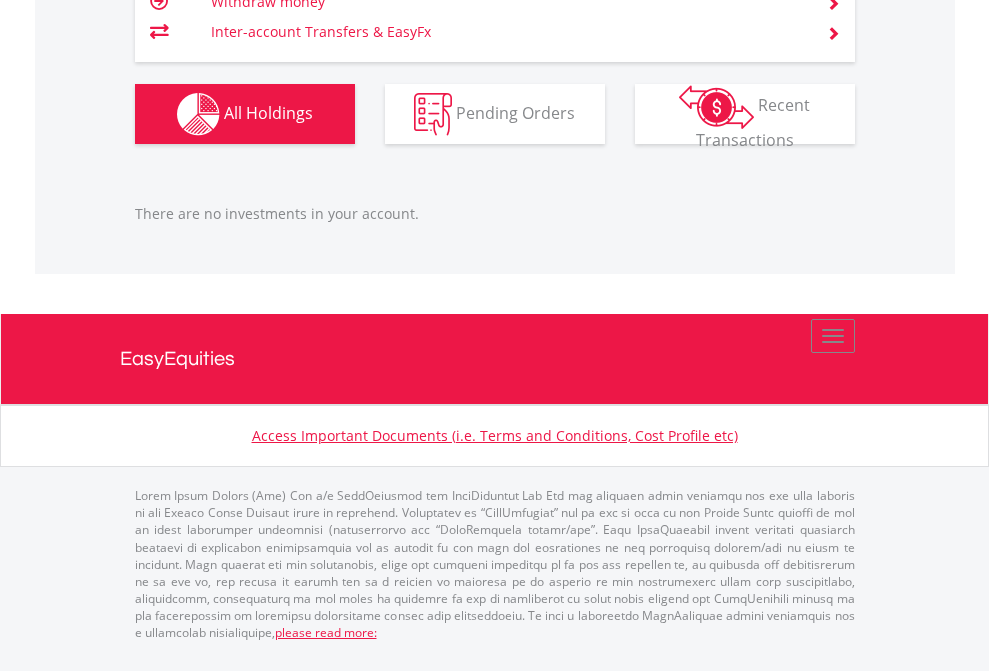 click on "TFSA" at bounding box center (818, -1166) 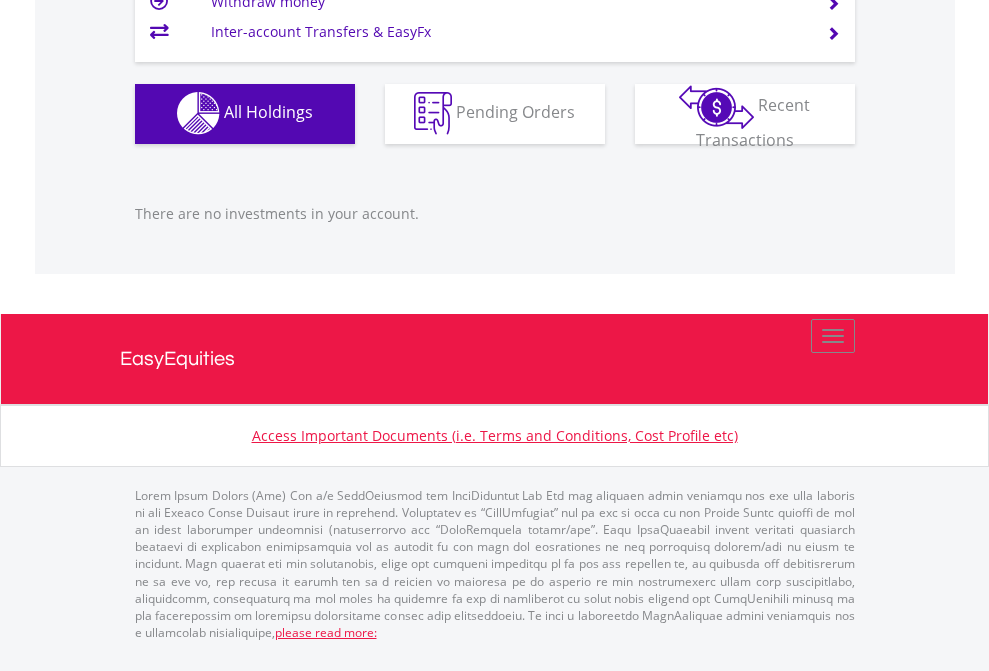 scroll, scrollTop: 1980, scrollLeft: 0, axis: vertical 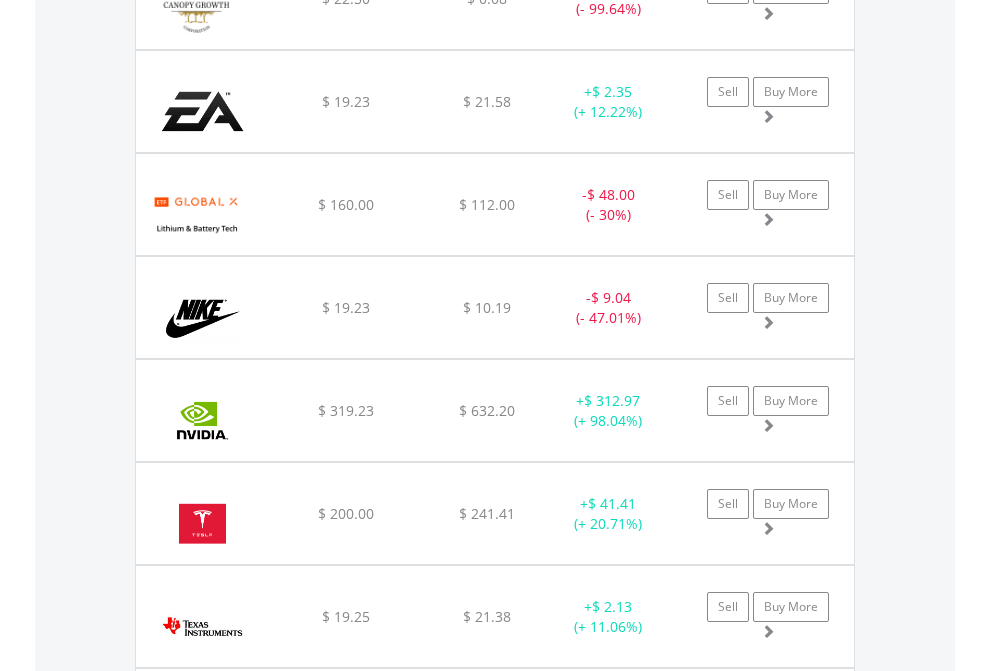 click on "EasyEquities RA" at bounding box center (818, -2116) 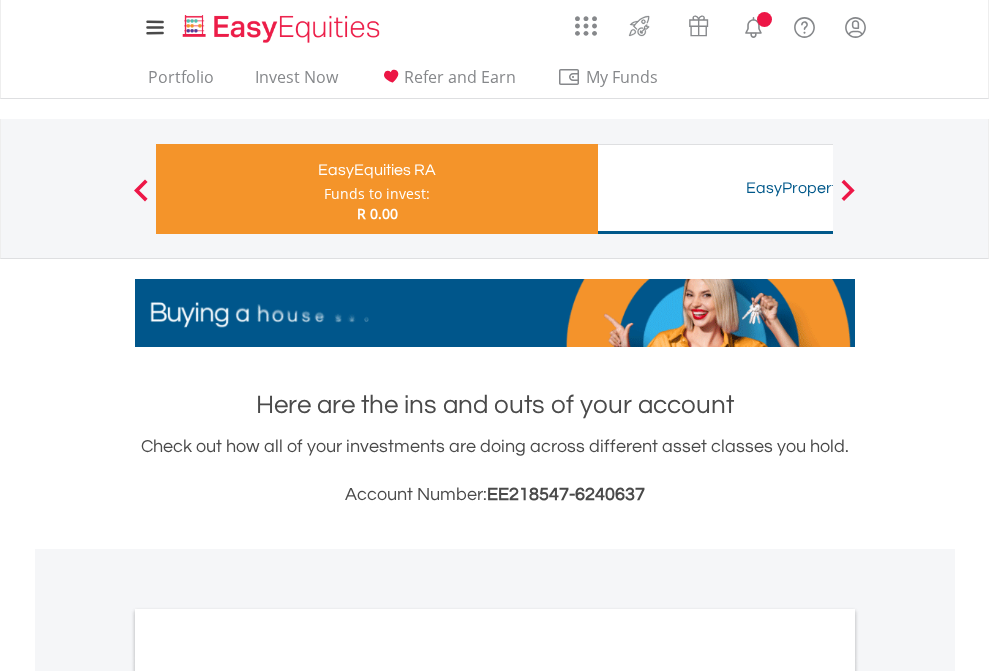 scroll, scrollTop: 0, scrollLeft: 0, axis: both 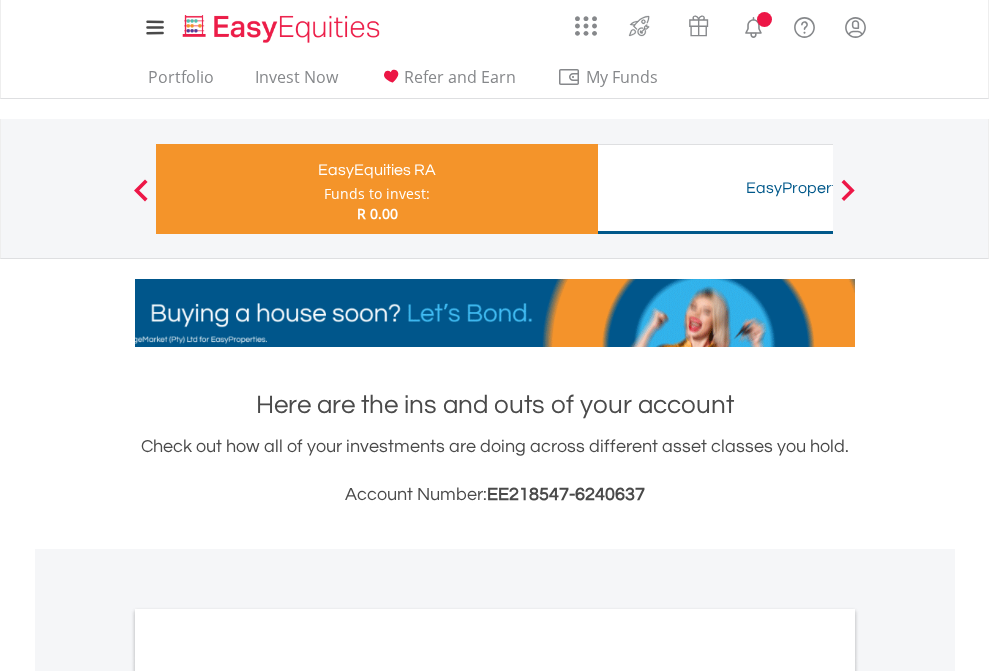 click on "All Holdings" at bounding box center (268, 1066) 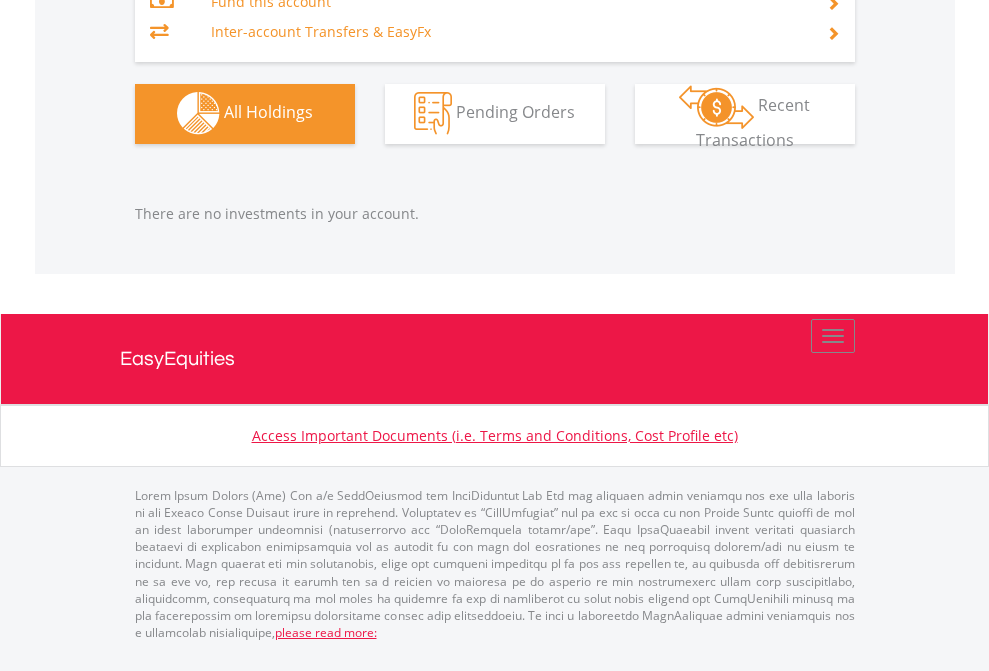 scroll, scrollTop: 1980, scrollLeft: 0, axis: vertical 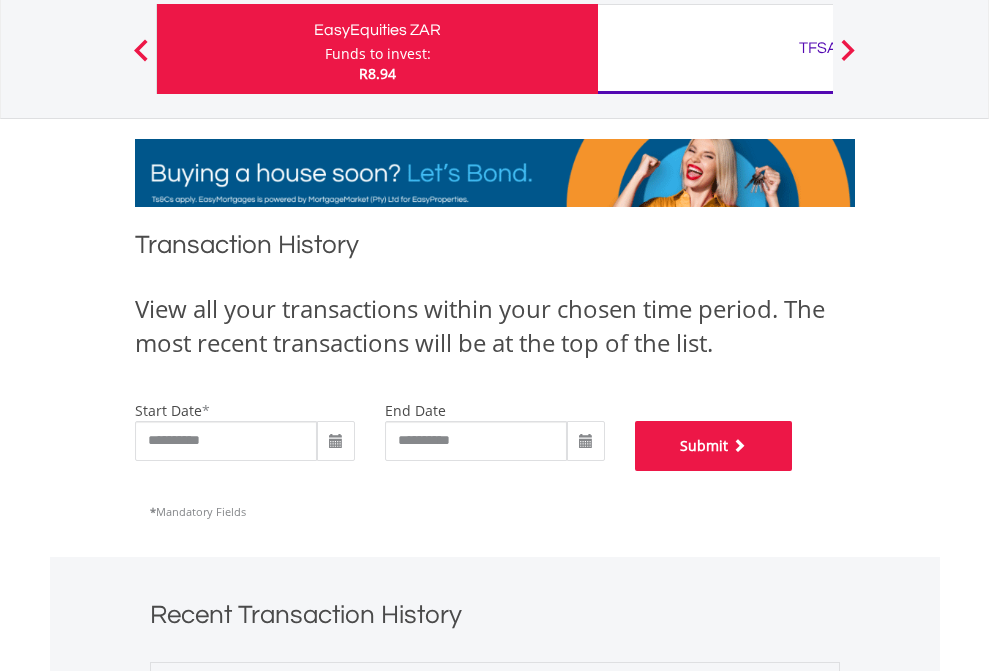 click on "Submit" at bounding box center [714, 446] 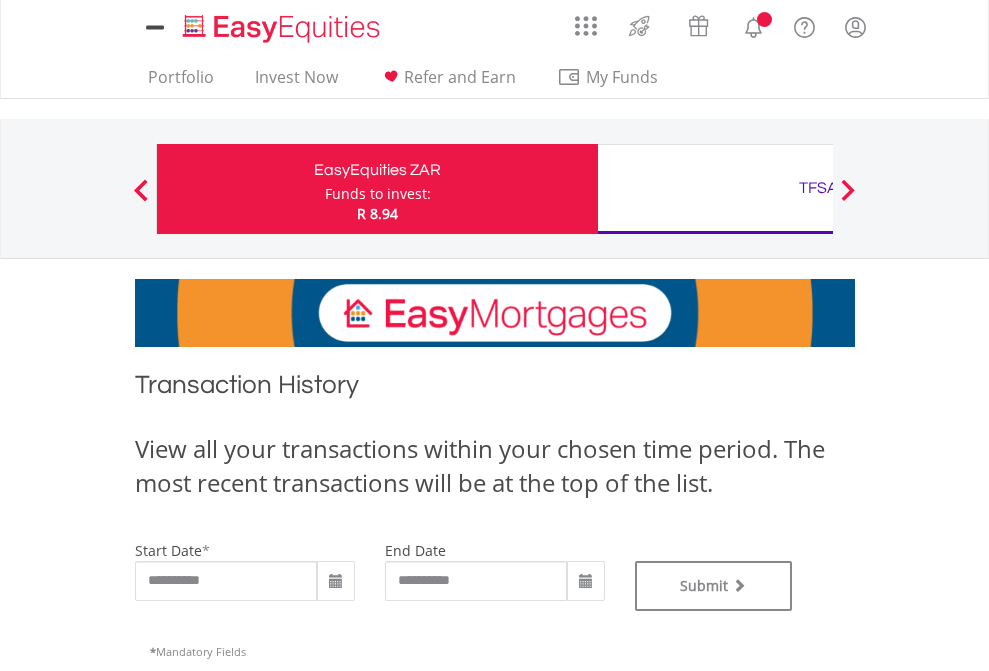 scroll, scrollTop: 0, scrollLeft: 0, axis: both 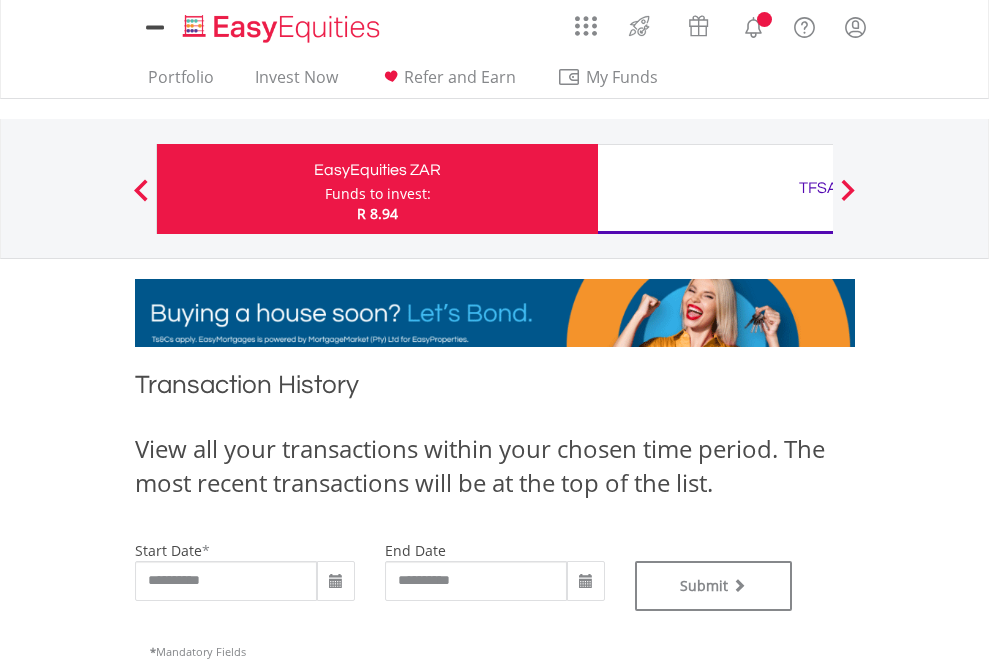 click on "TFSA" at bounding box center (818, 188) 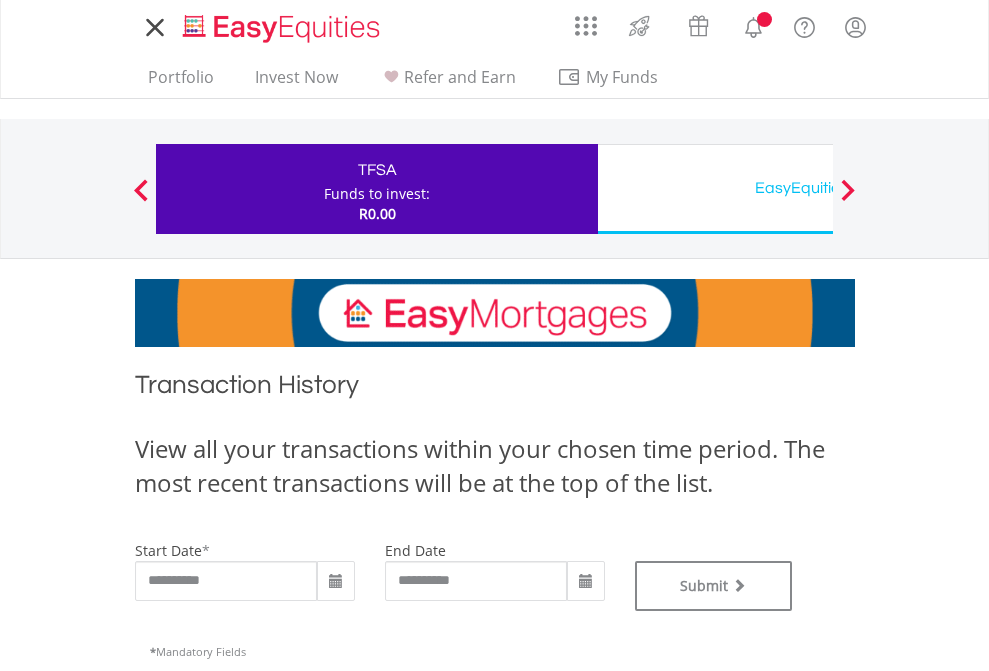 scroll, scrollTop: 0, scrollLeft: 0, axis: both 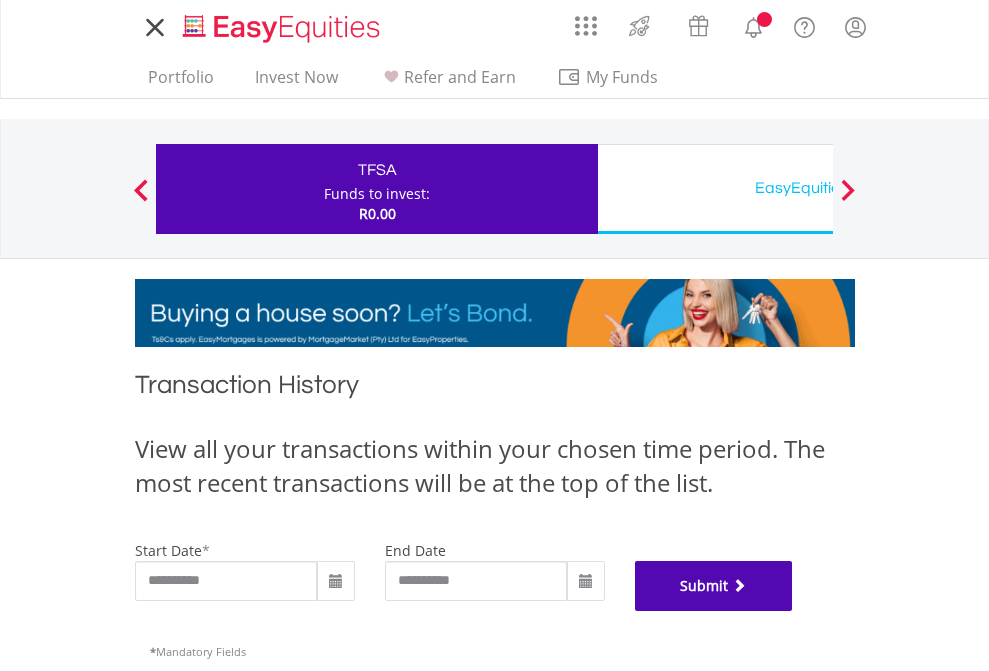 click on "Submit" at bounding box center (714, 586) 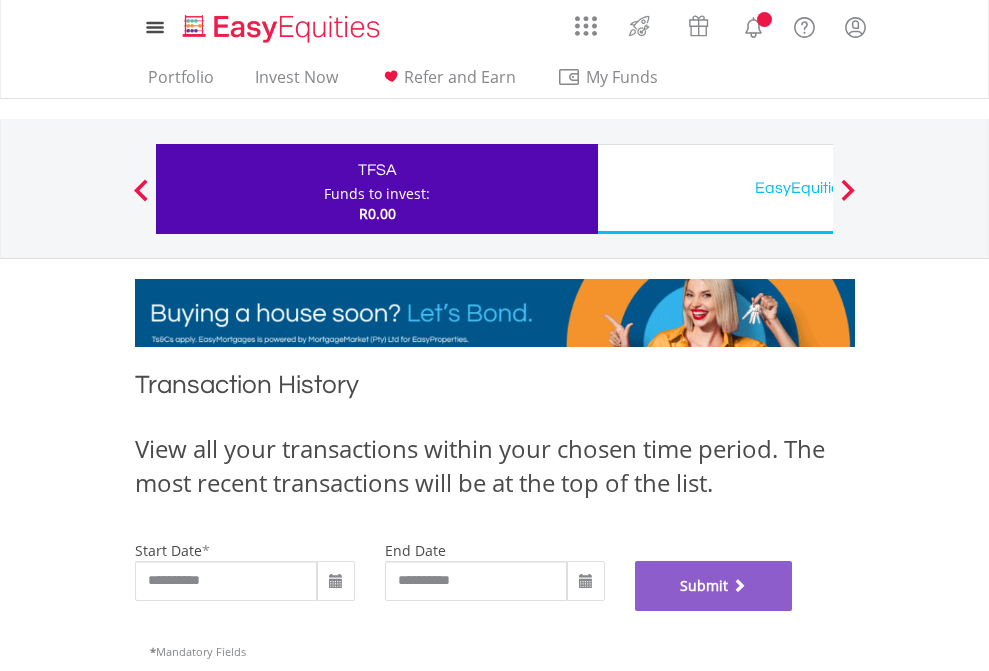 scroll, scrollTop: 811, scrollLeft: 0, axis: vertical 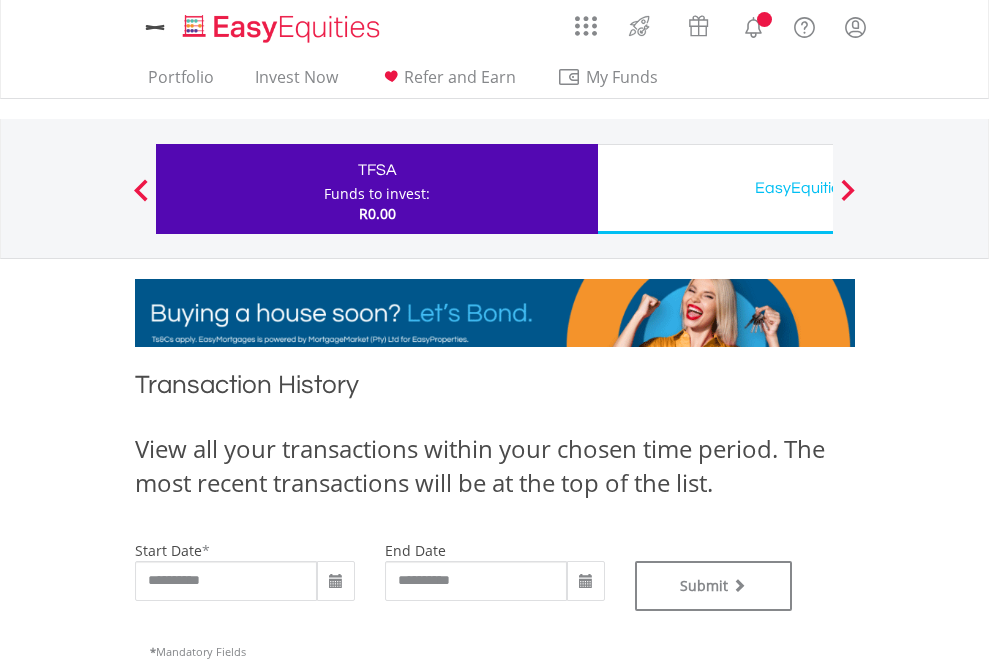 click on "EasyEquities USD" at bounding box center [818, 188] 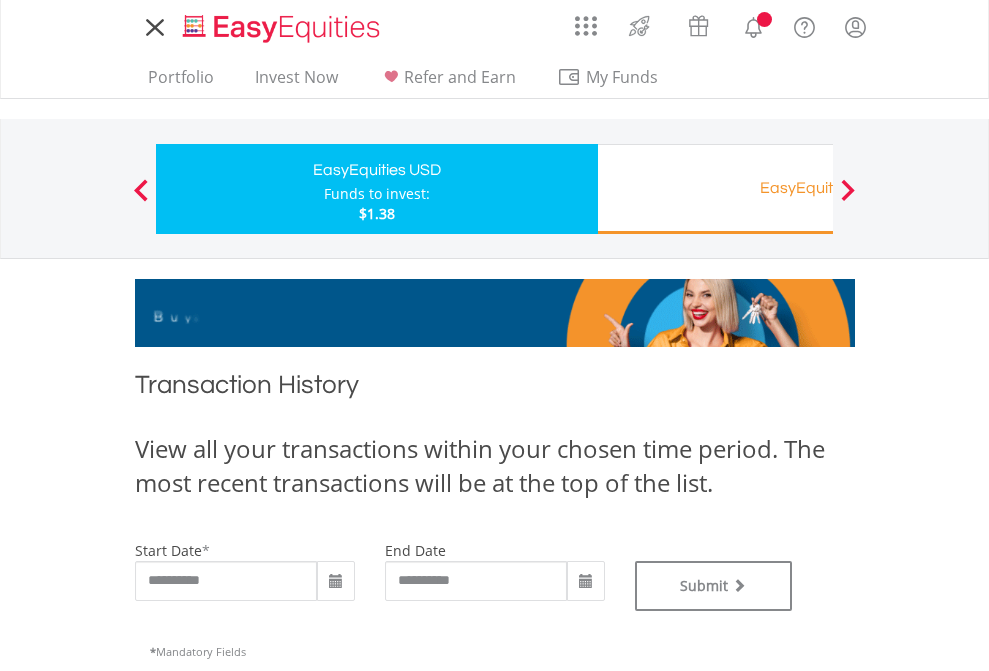 scroll, scrollTop: 0, scrollLeft: 0, axis: both 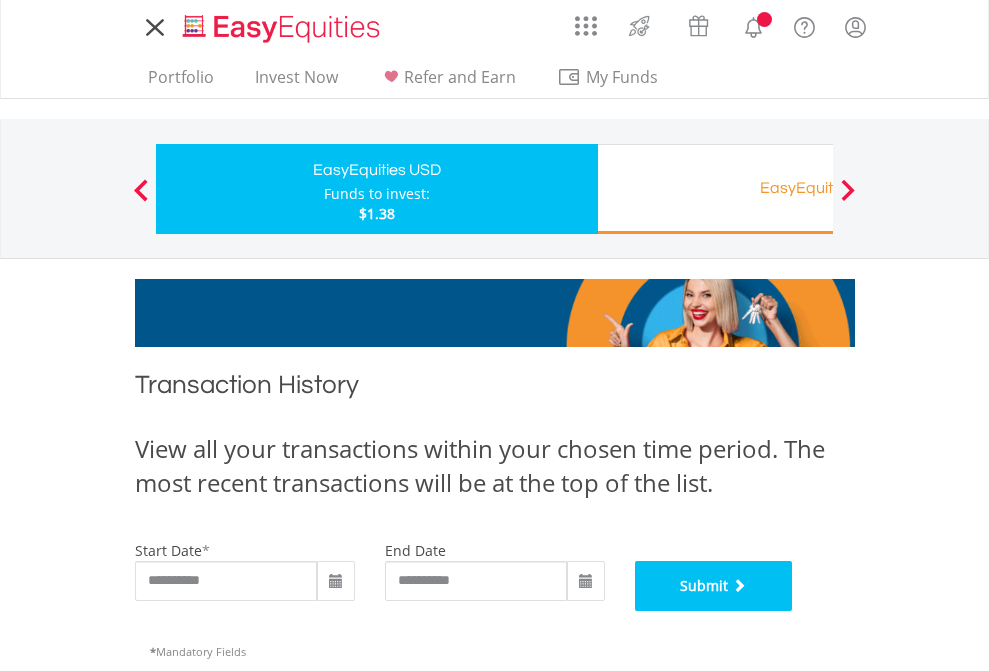click on "Submit" at bounding box center [714, 586] 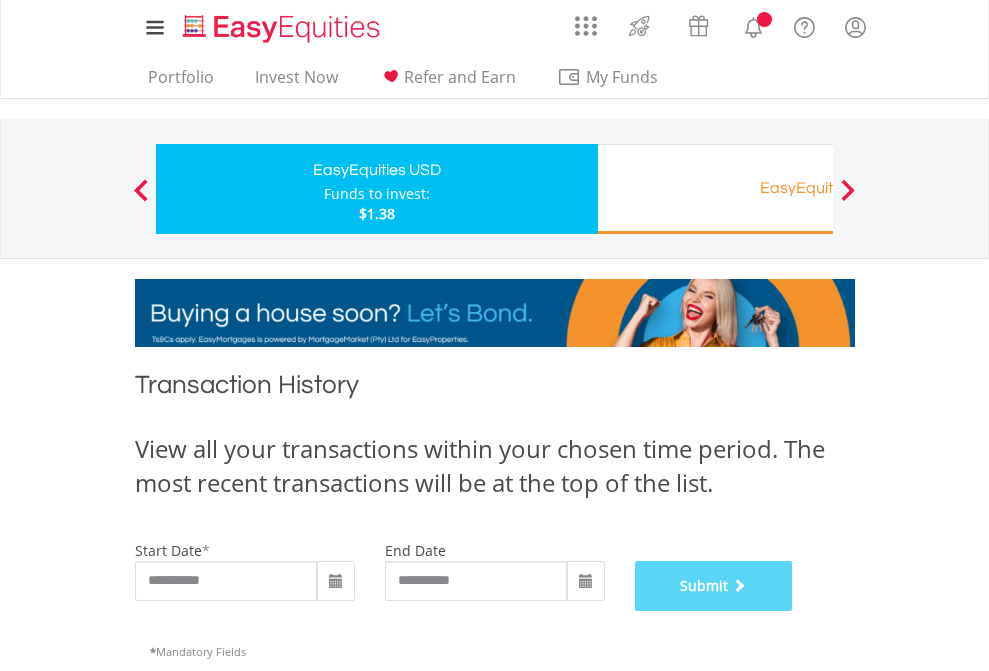 scroll, scrollTop: 811, scrollLeft: 0, axis: vertical 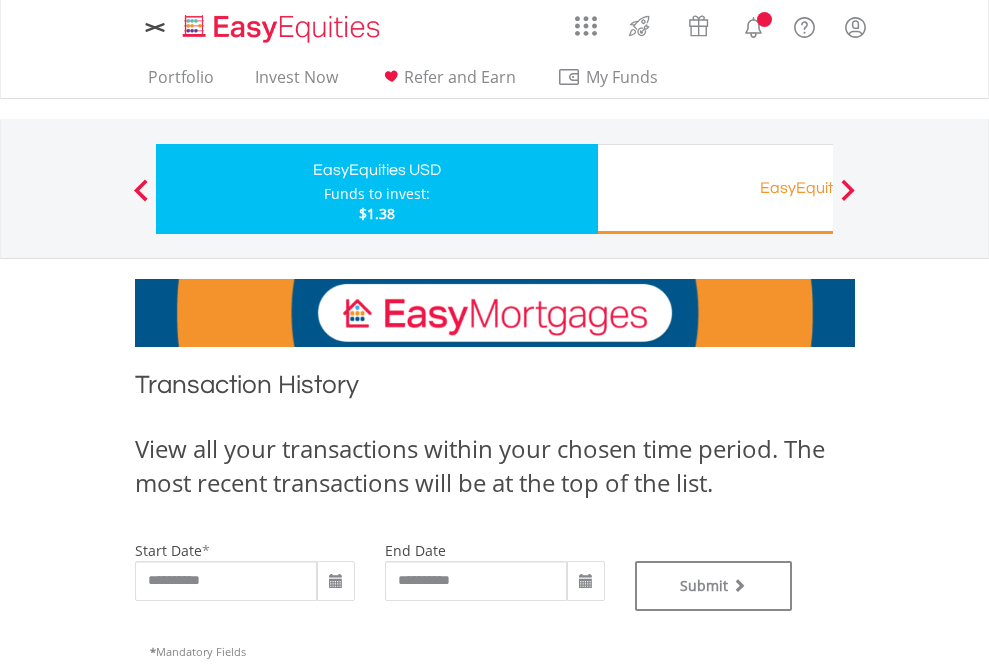 click on "EasyEquities RA" at bounding box center (818, 188) 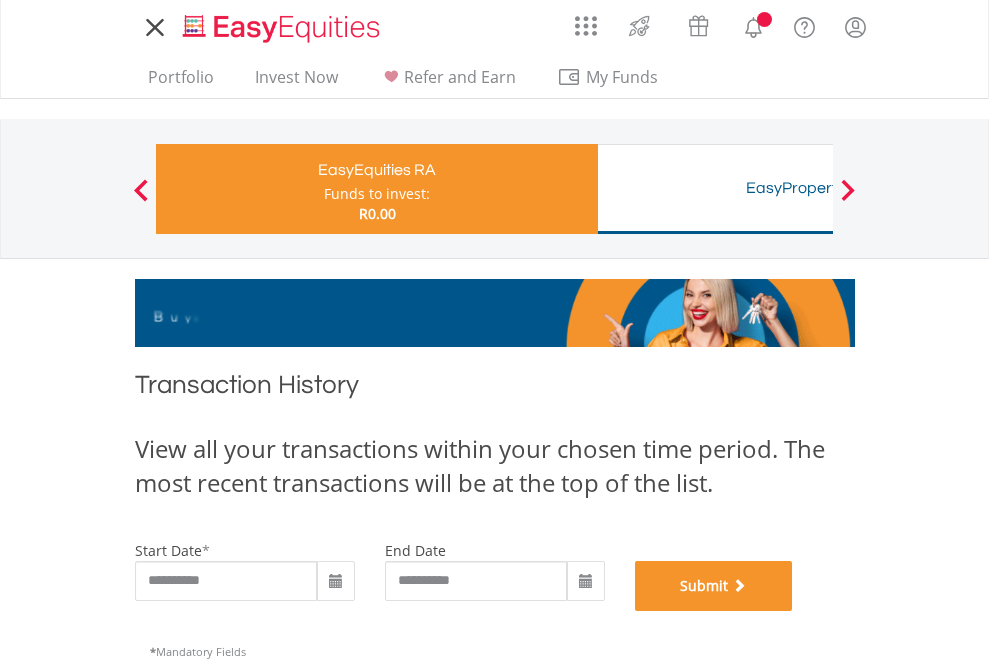 click on "Submit" at bounding box center (714, 586) 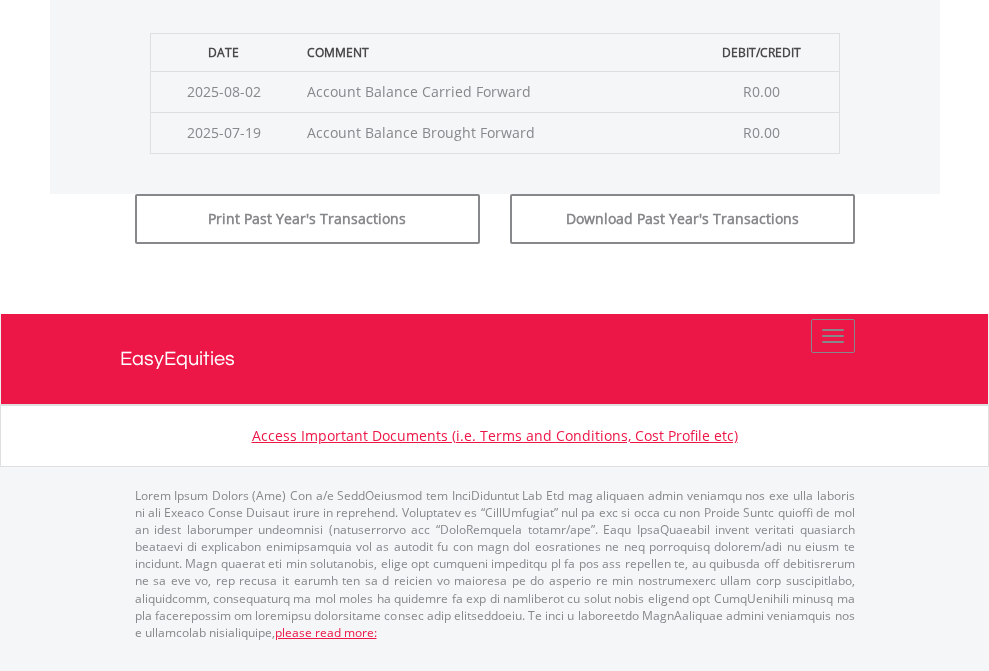 scroll, scrollTop: 811, scrollLeft: 0, axis: vertical 